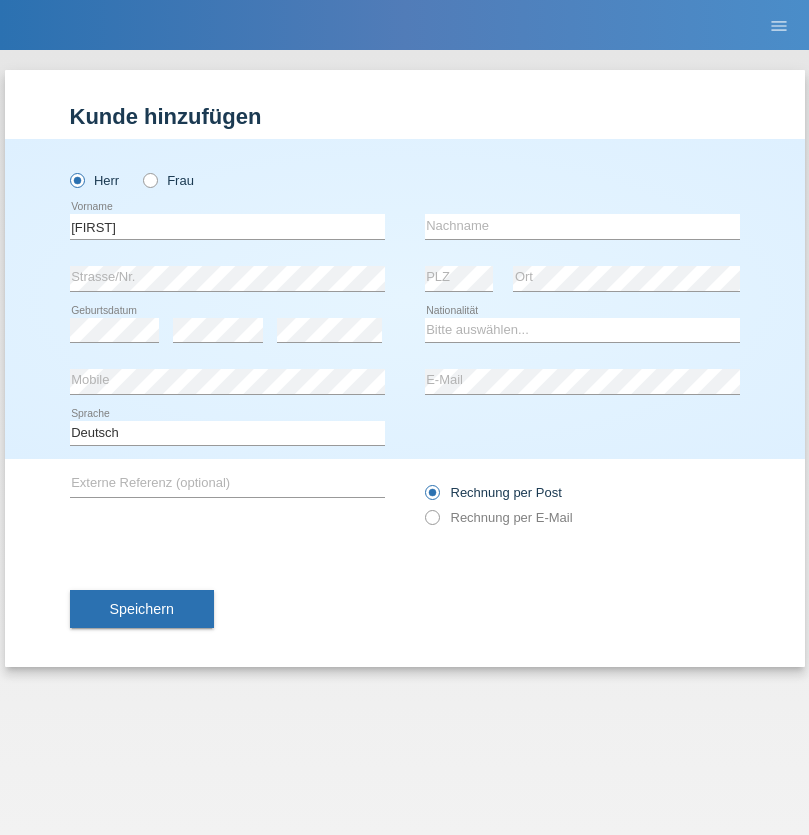scroll, scrollTop: 0, scrollLeft: 0, axis: both 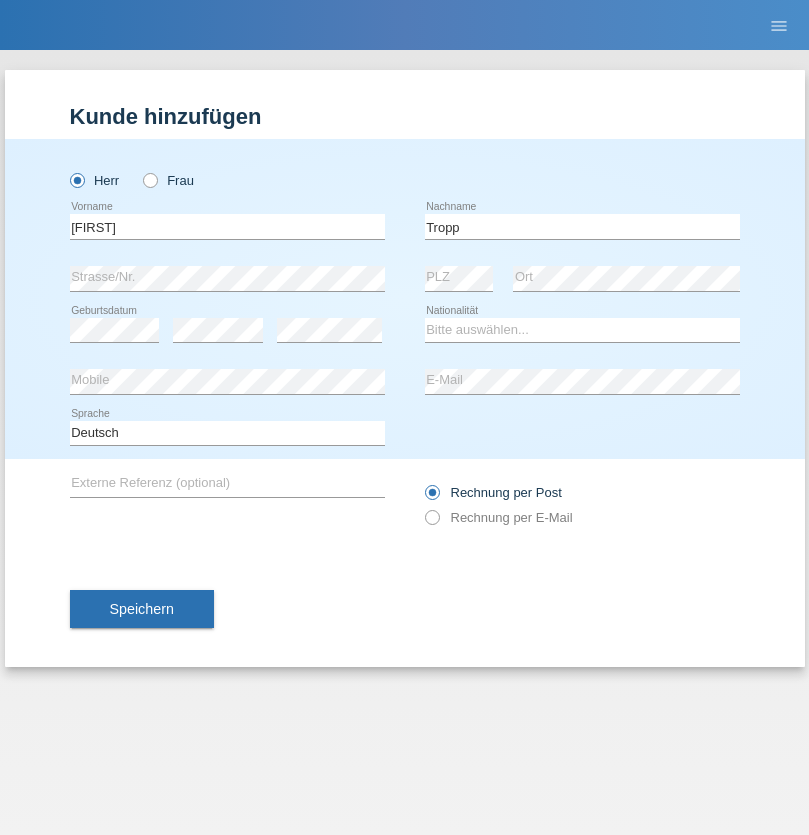 type on "Tropp" 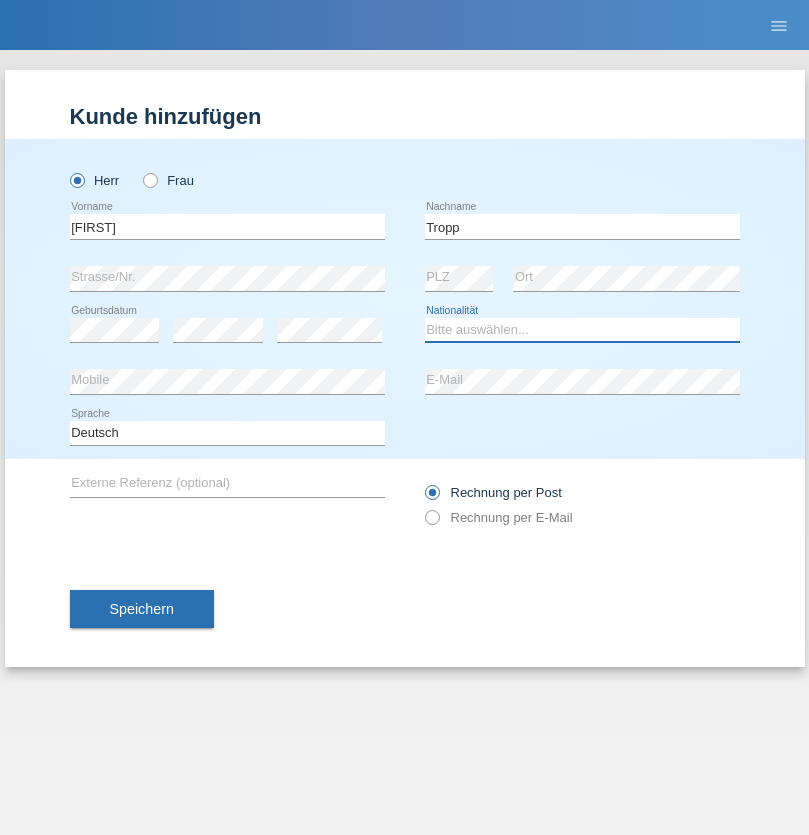 select on "SK" 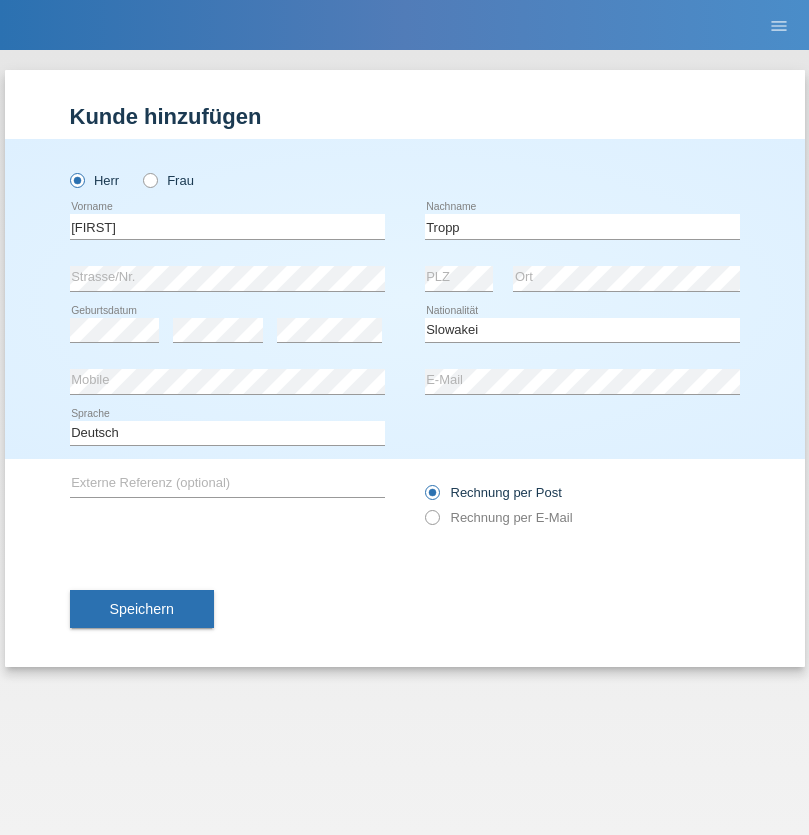 select on "C" 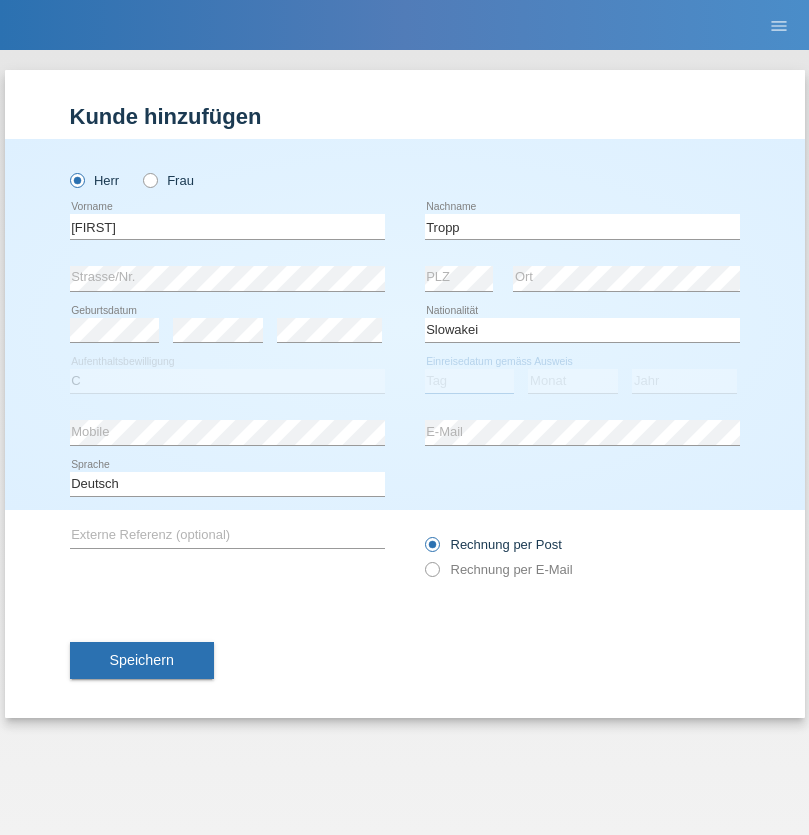 select on "06" 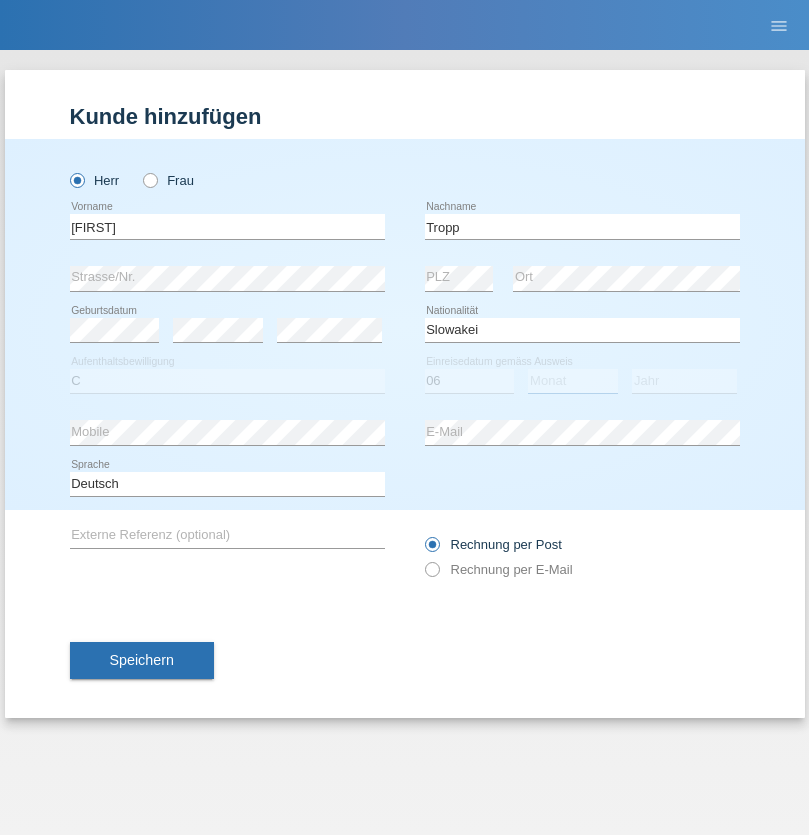 select on "08" 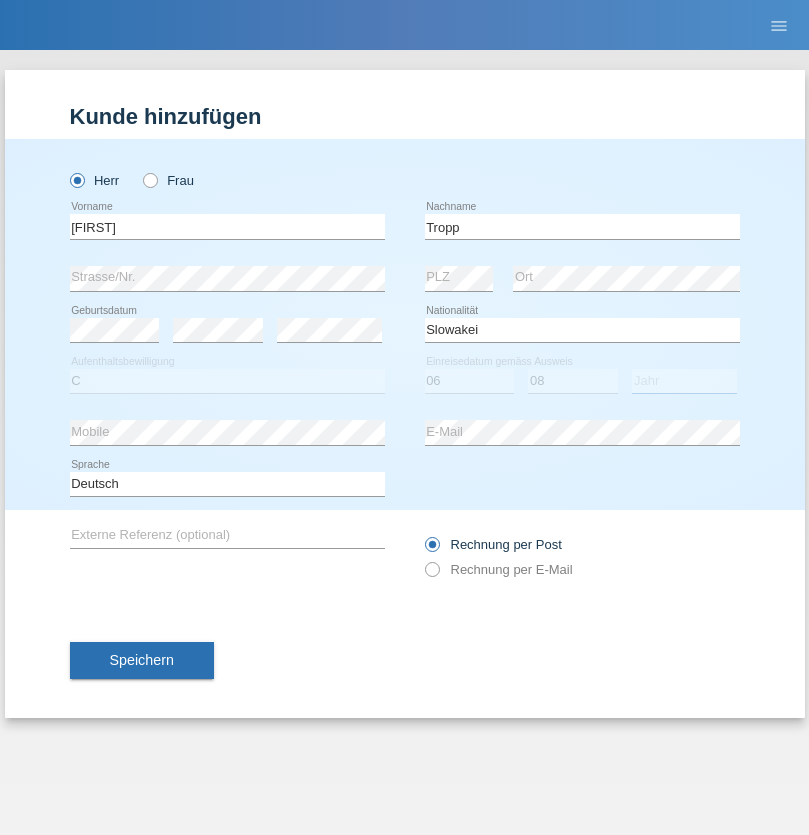 select on "2021" 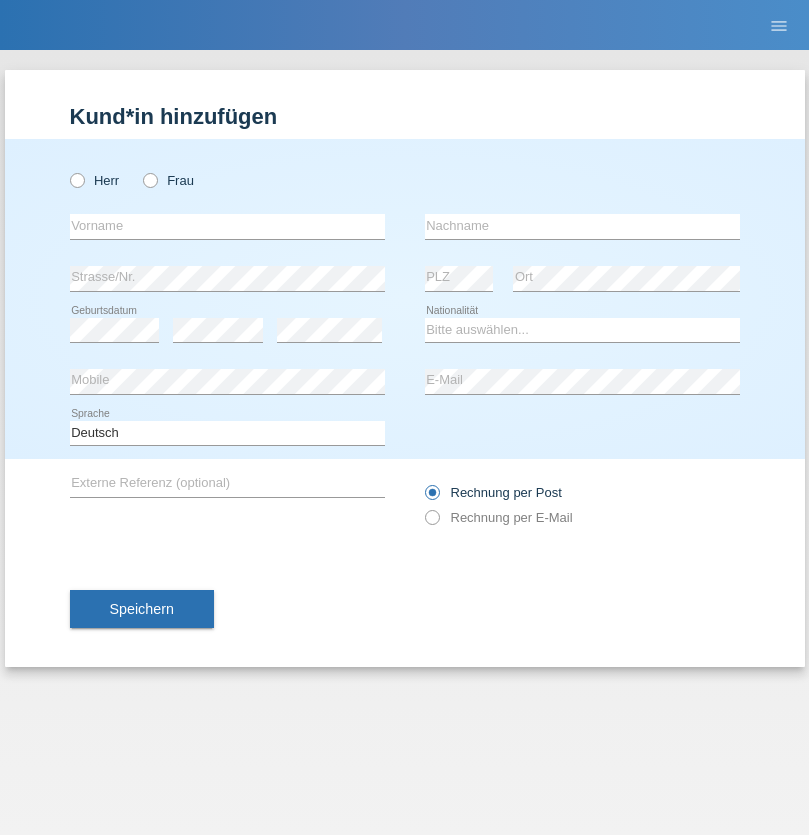 scroll, scrollTop: 0, scrollLeft: 0, axis: both 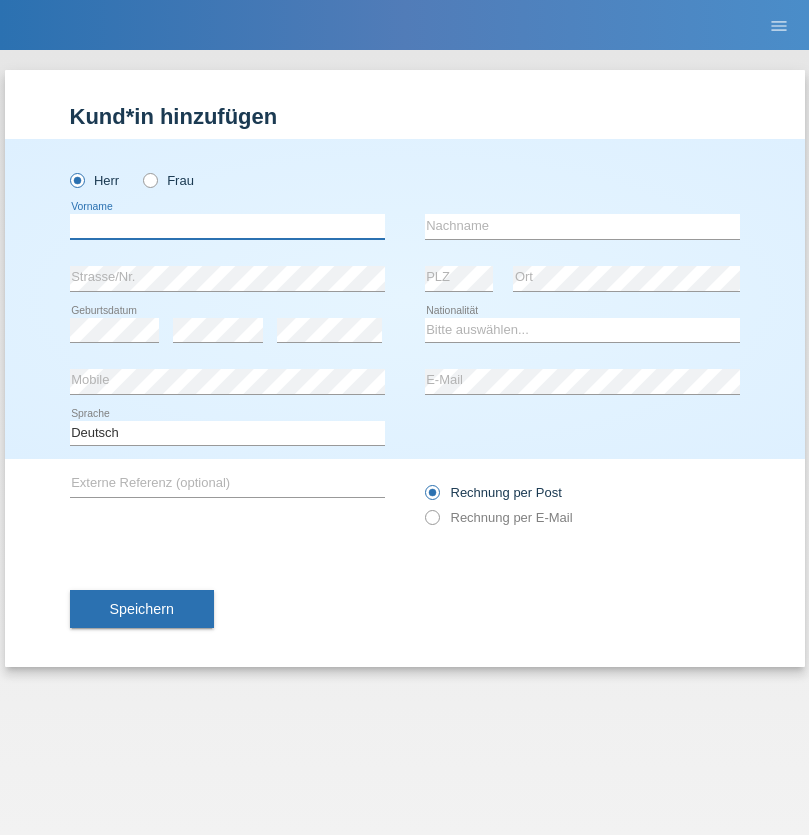 click at bounding box center (227, 226) 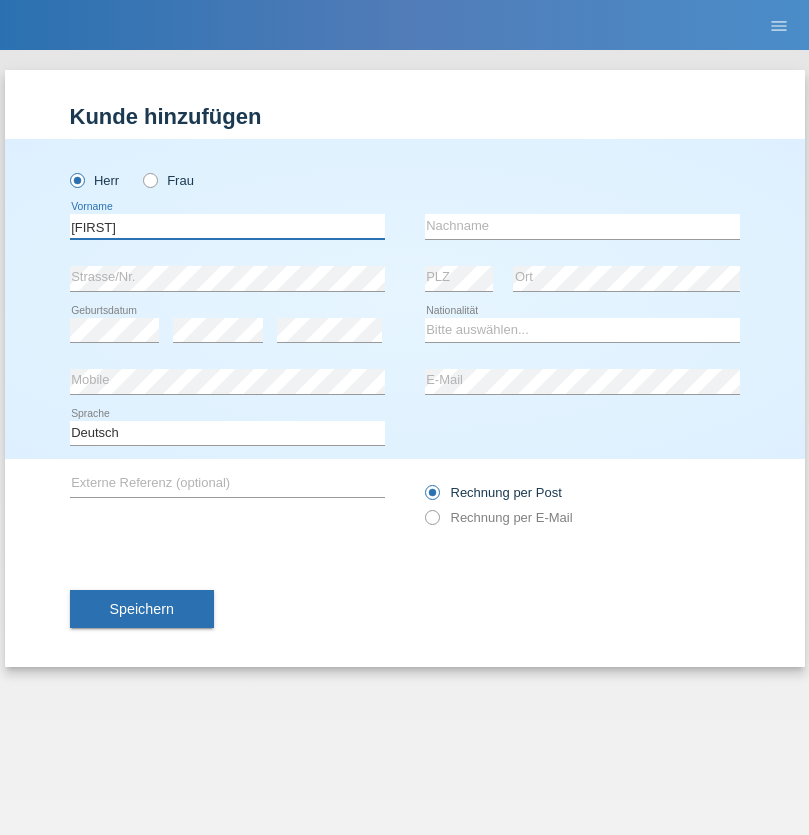 type on "Dirk" 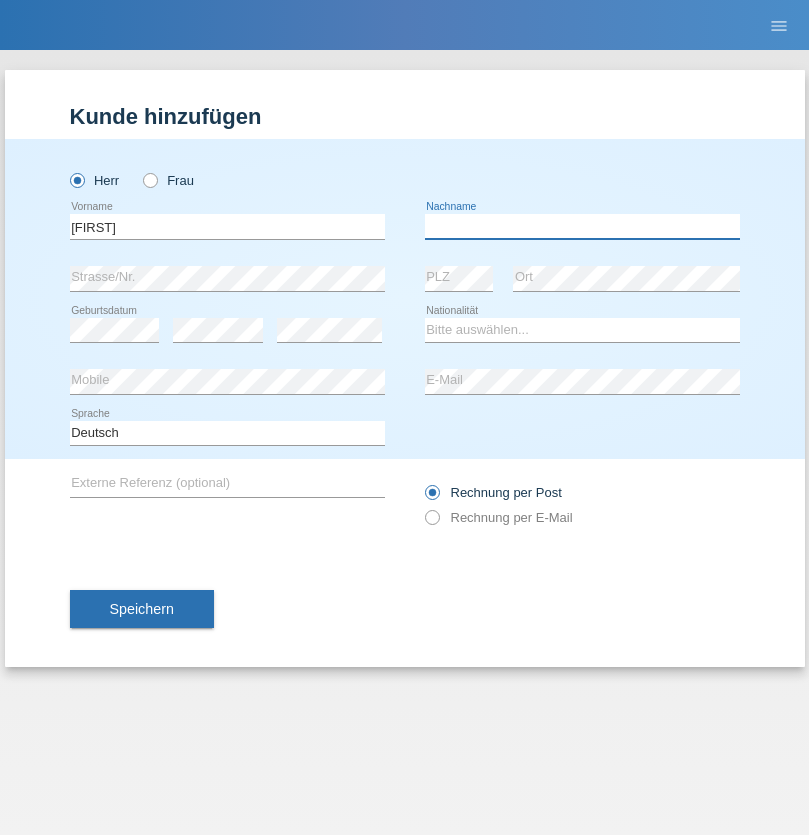 click at bounding box center [582, 226] 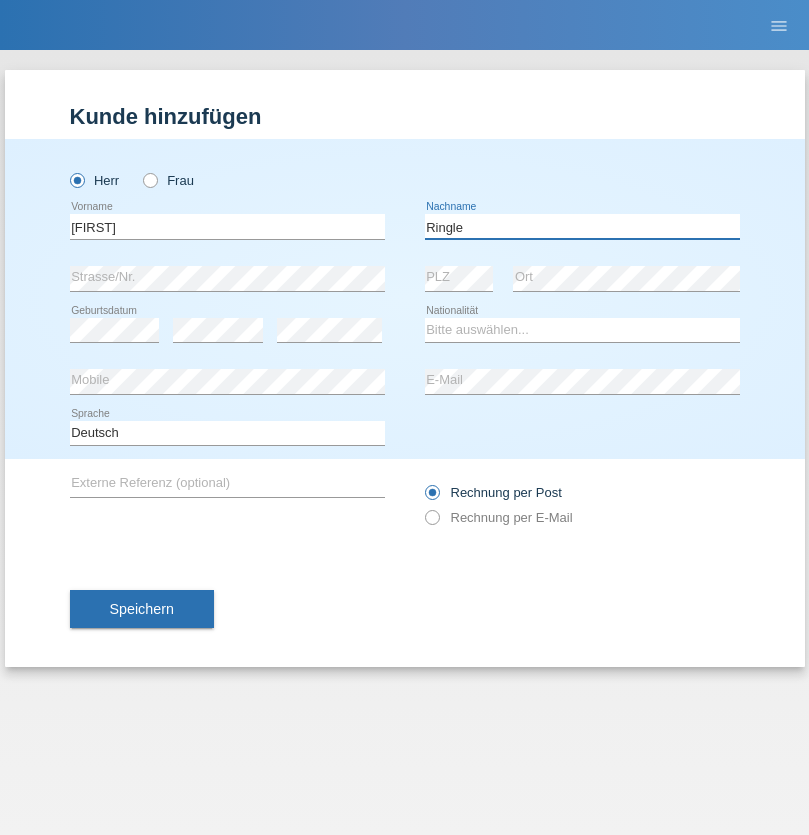 type on "Ringle" 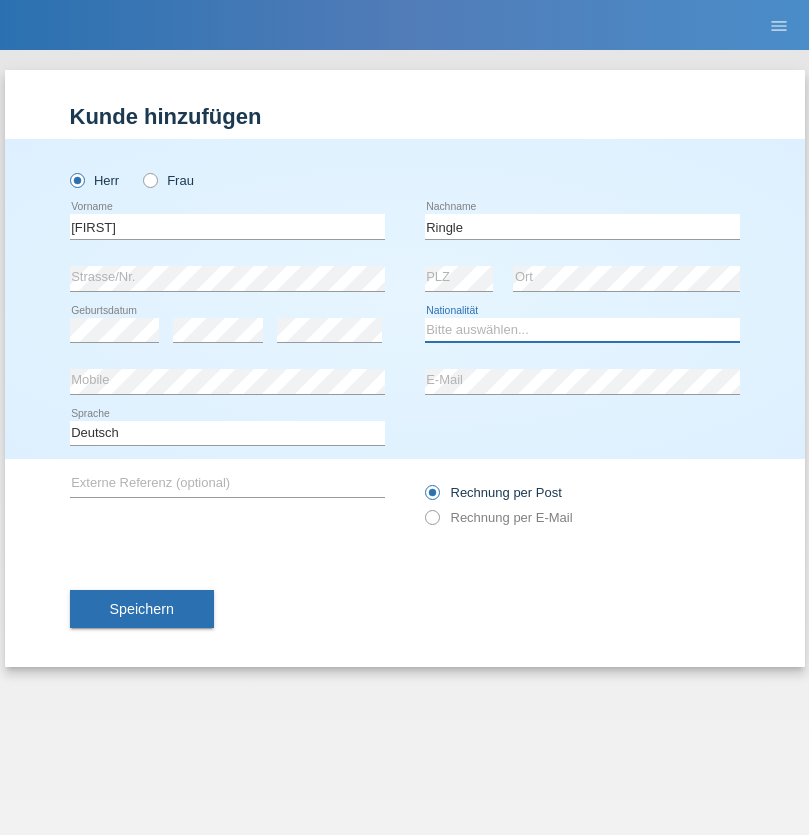 select on "DE" 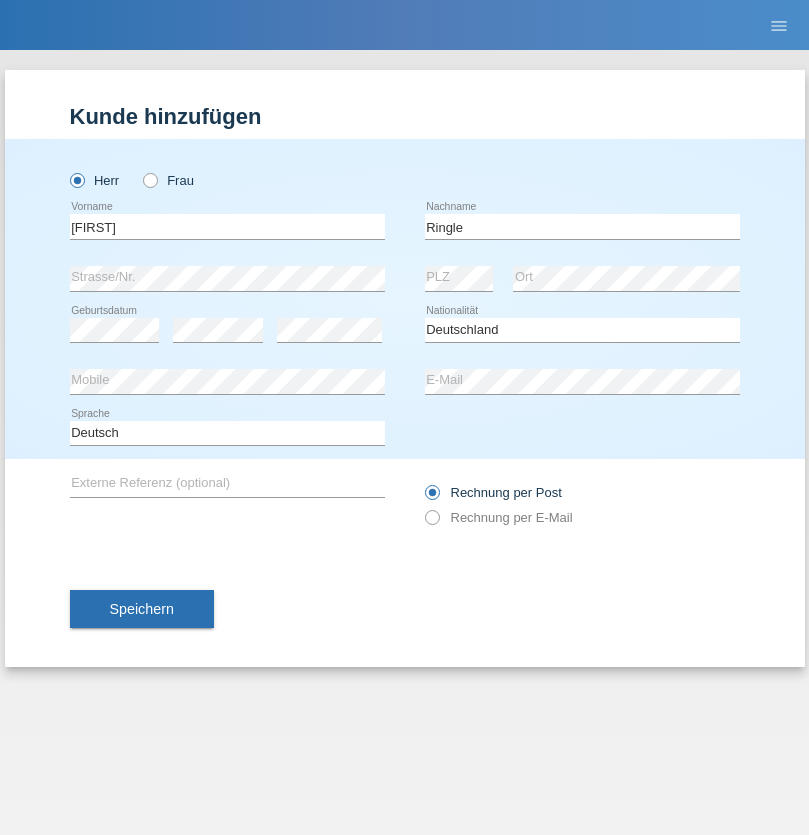 select on "C" 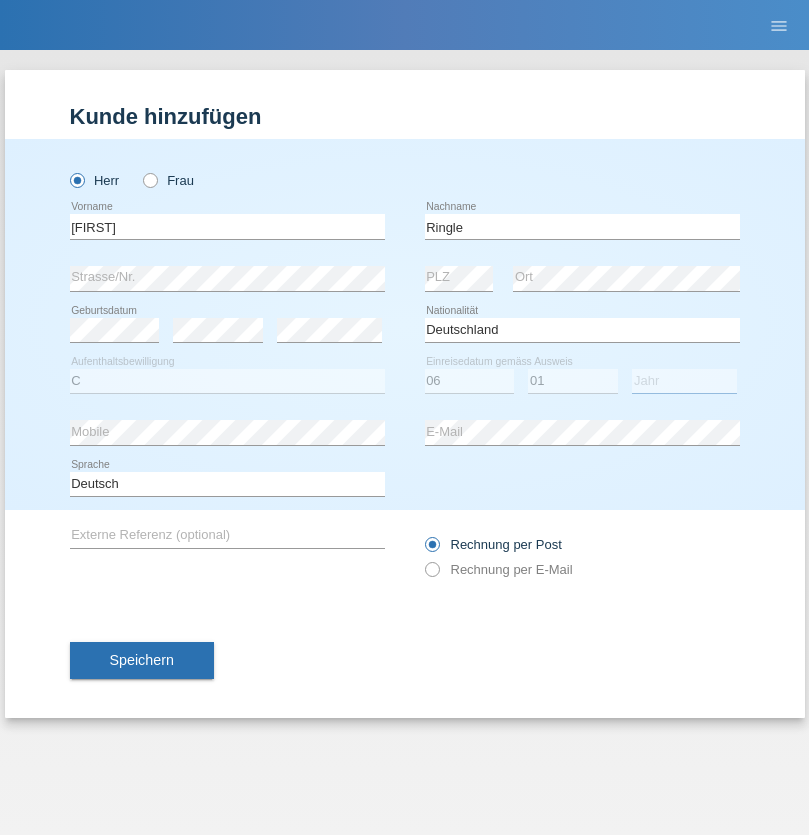 select on "2021" 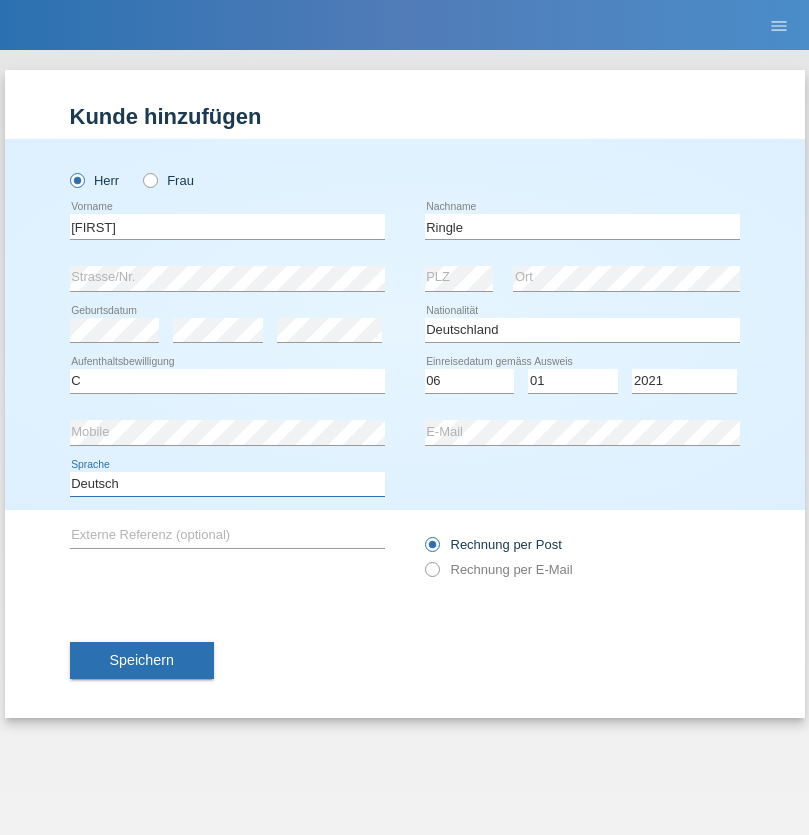 select on "en" 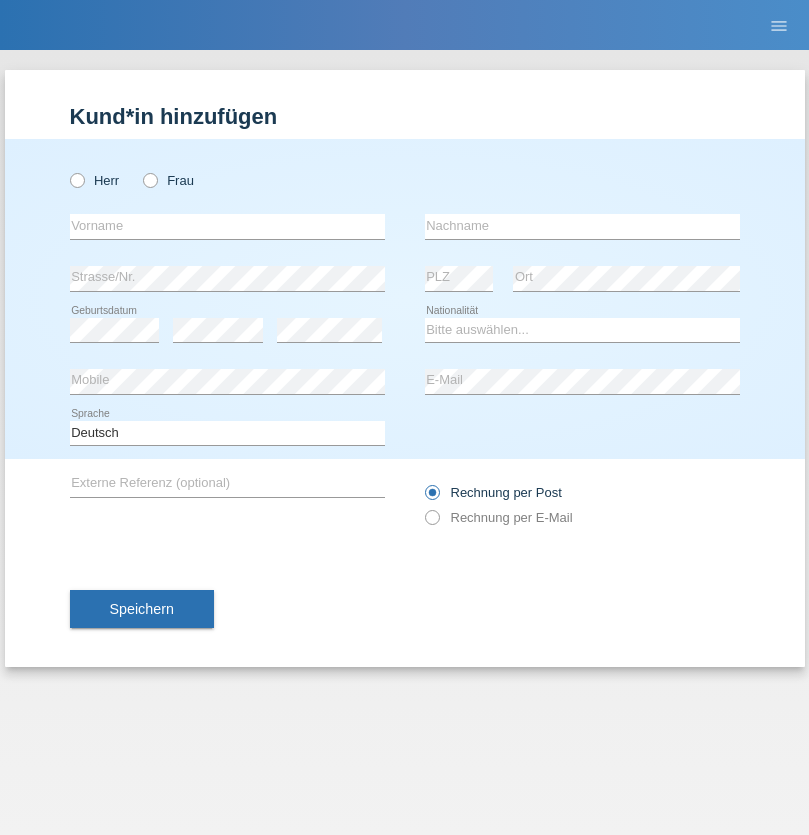 scroll, scrollTop: 0, scrollLeft: 0, axis: both 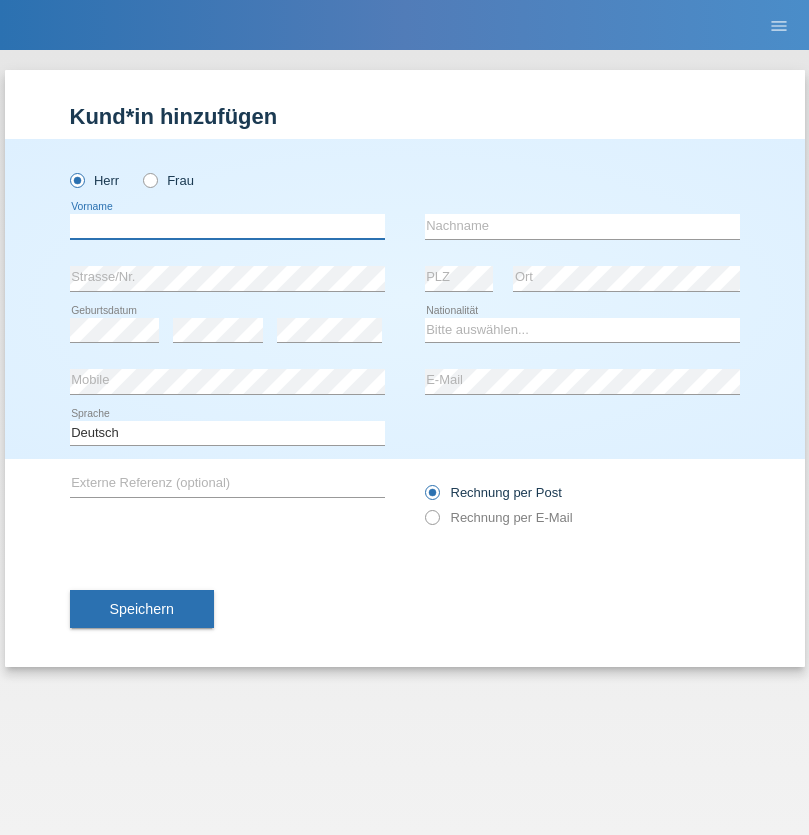 click at bounding box center (227, 226) 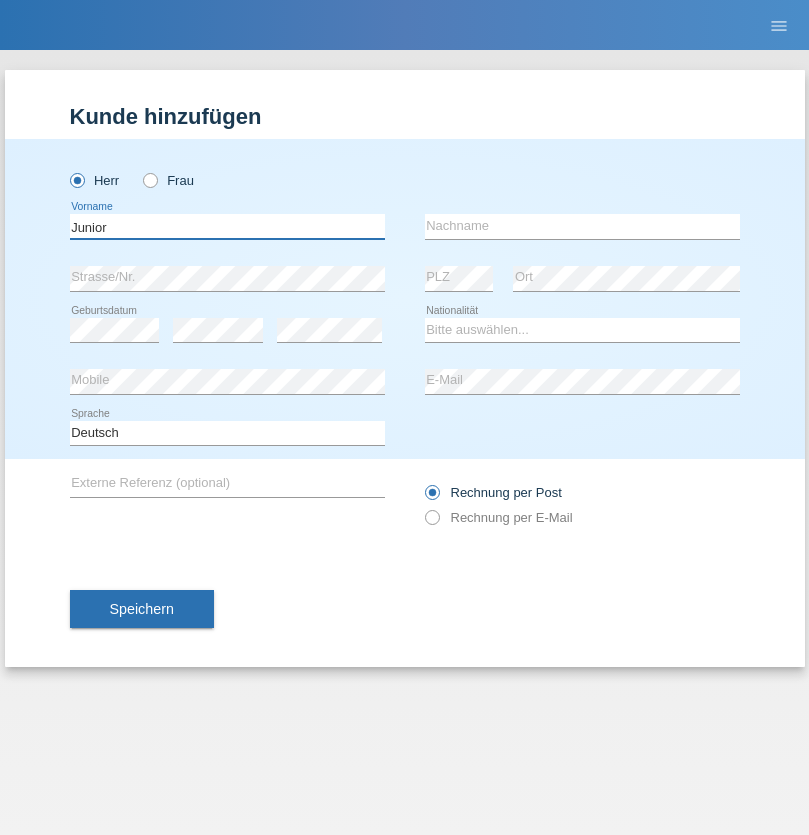 type on "Junior" 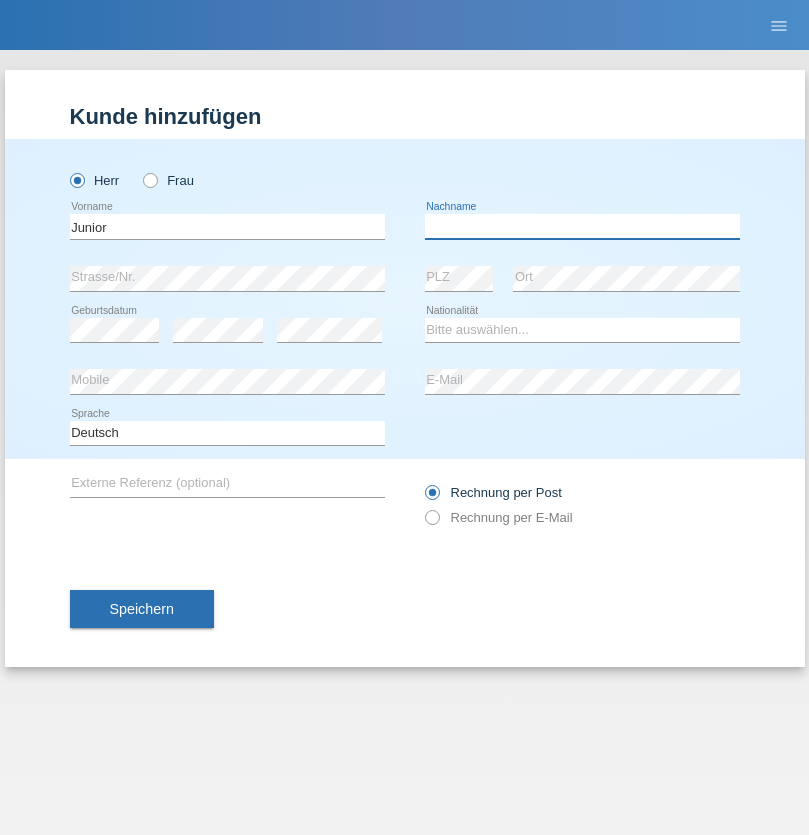 click at bounding box center [582, 226] 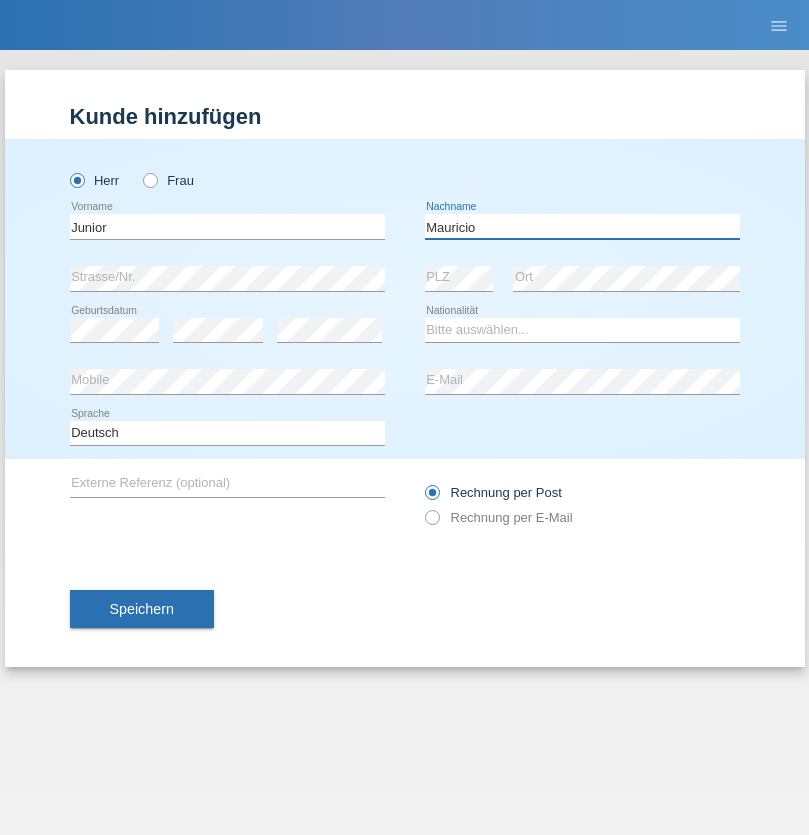 type on "Mauricio" 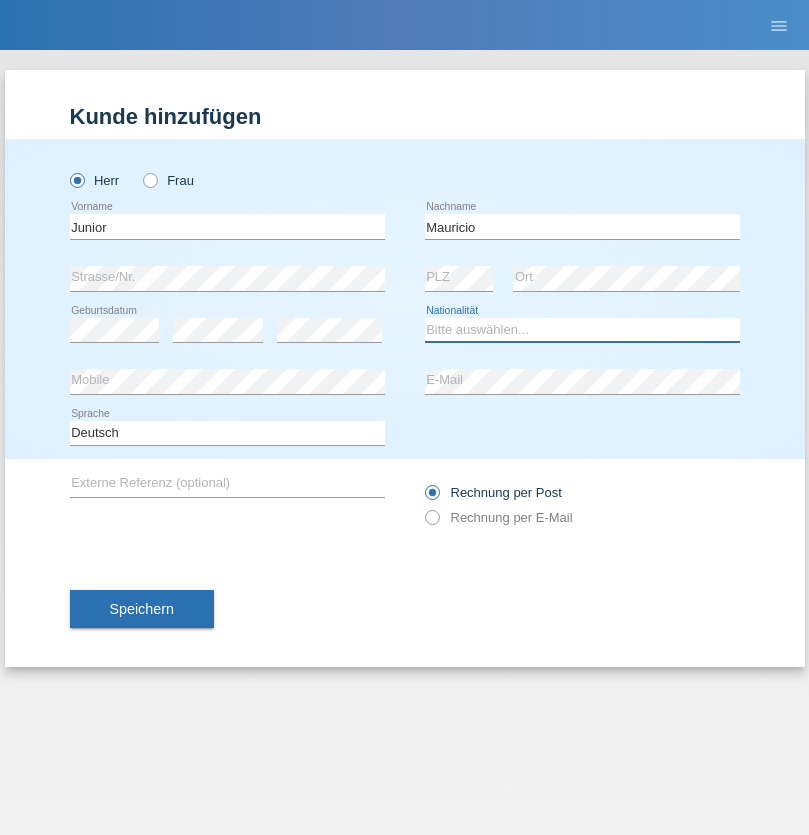 select on "CH" 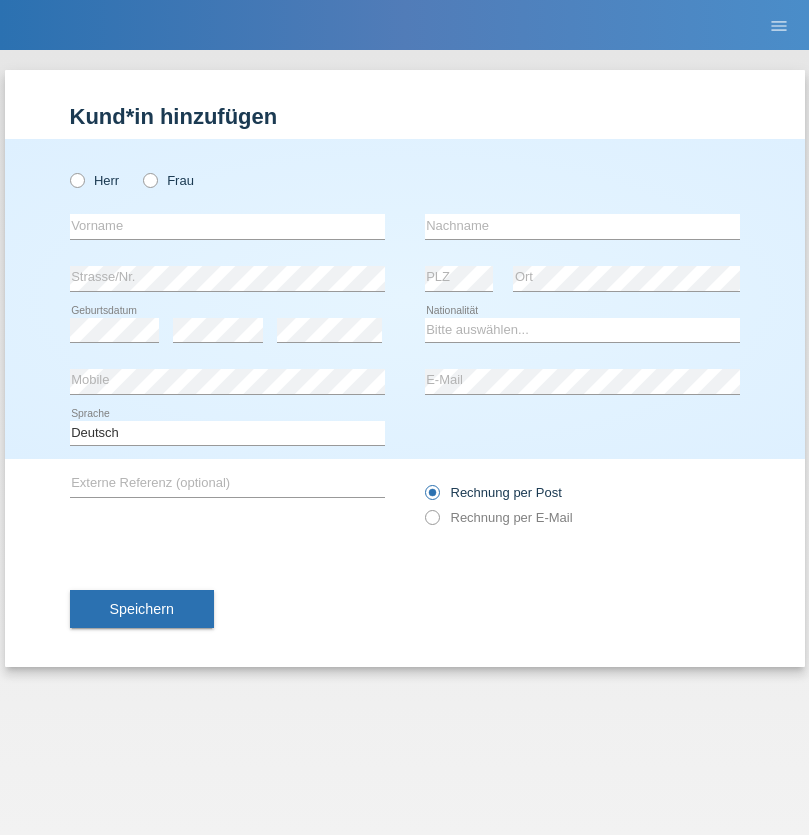 scroll, scrollTop: 0, scrollLeft: 0, axis: both 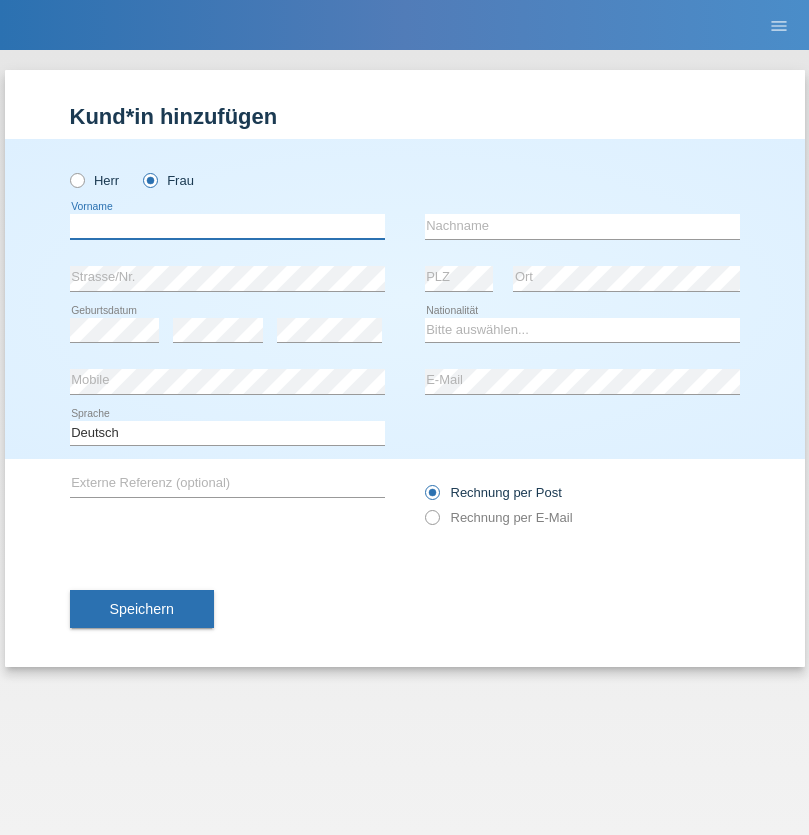 click at bounding box center (227, 226) 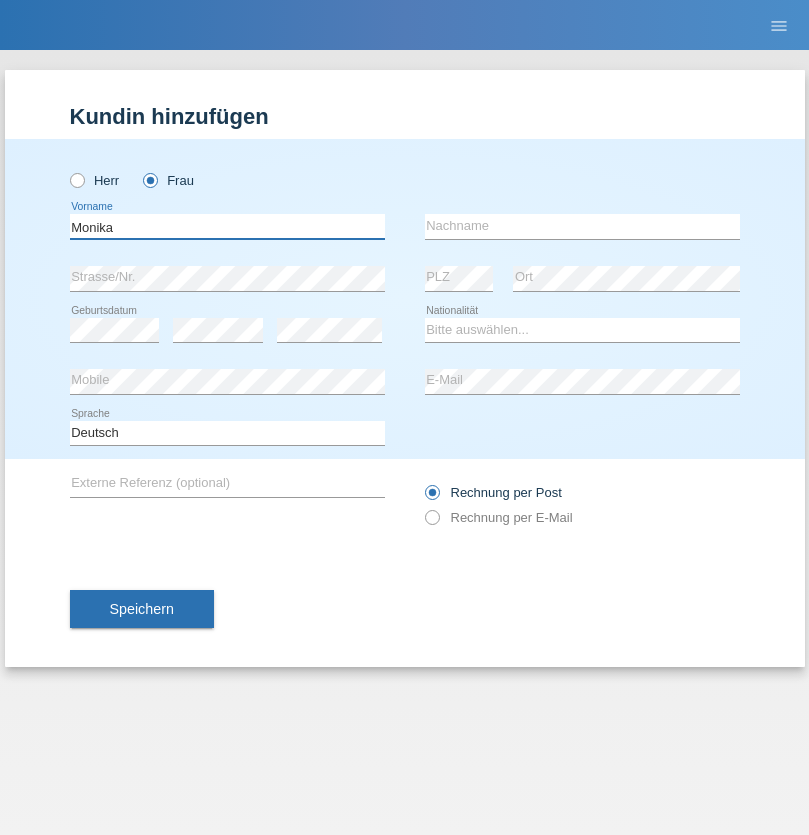 type on "Monika" 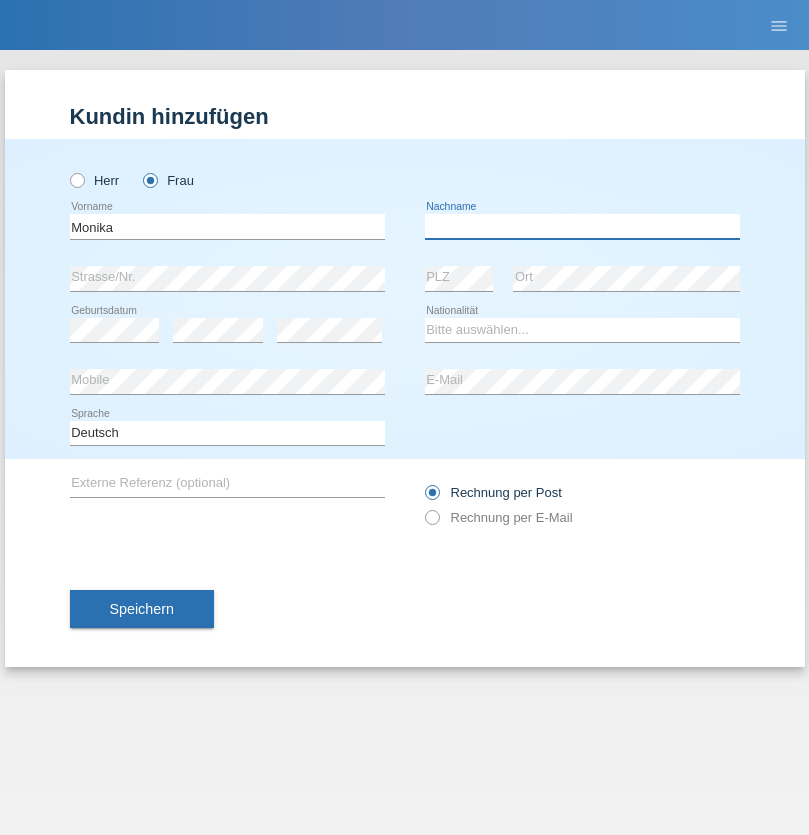 click at bounding box center [582, 226] 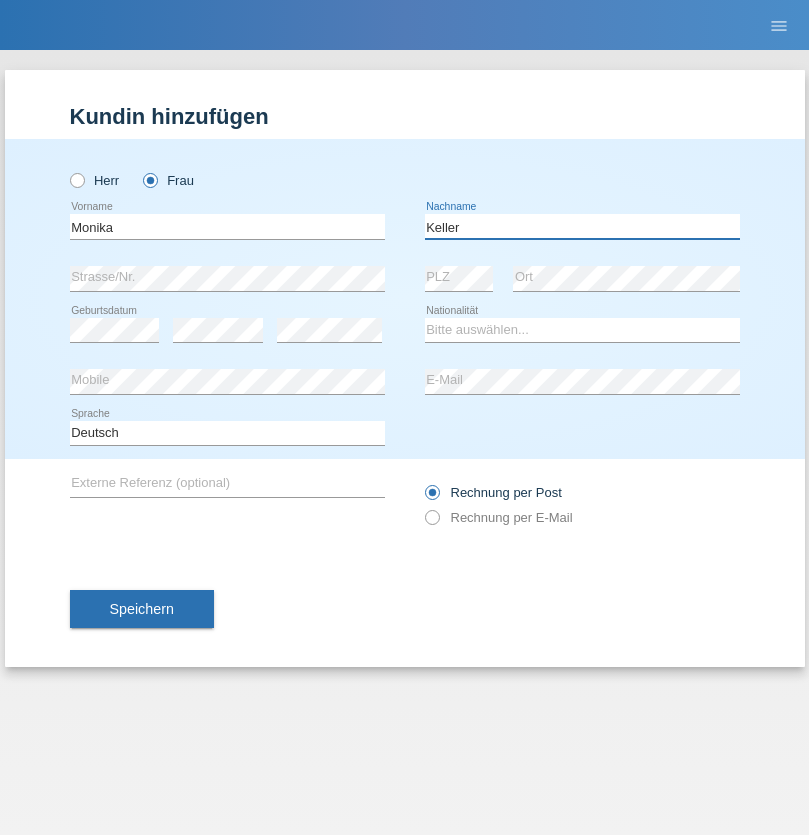 type on "Keller" 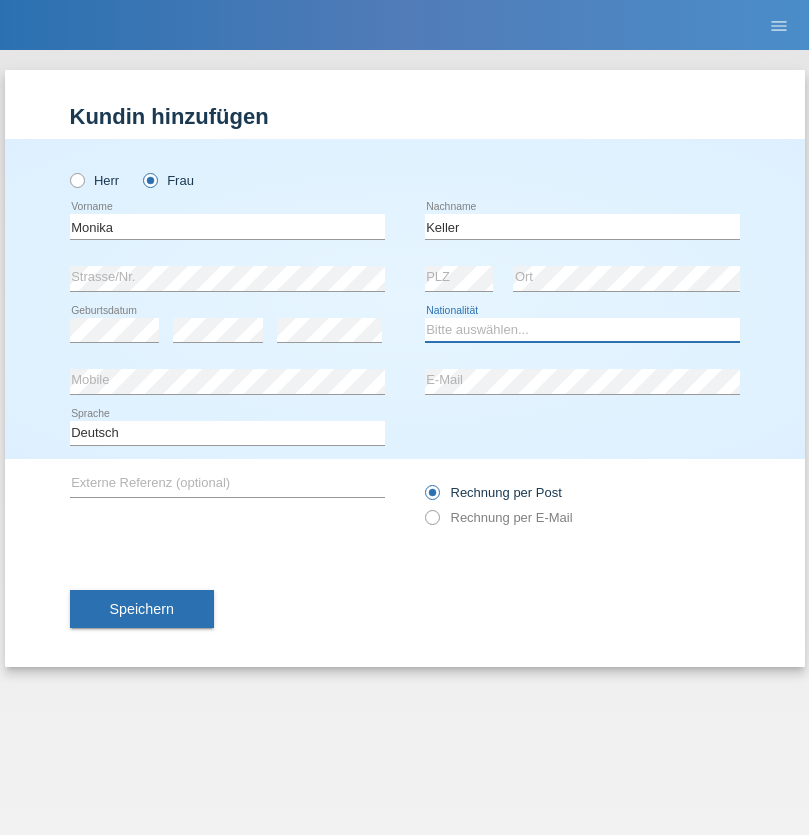 select on "CH" 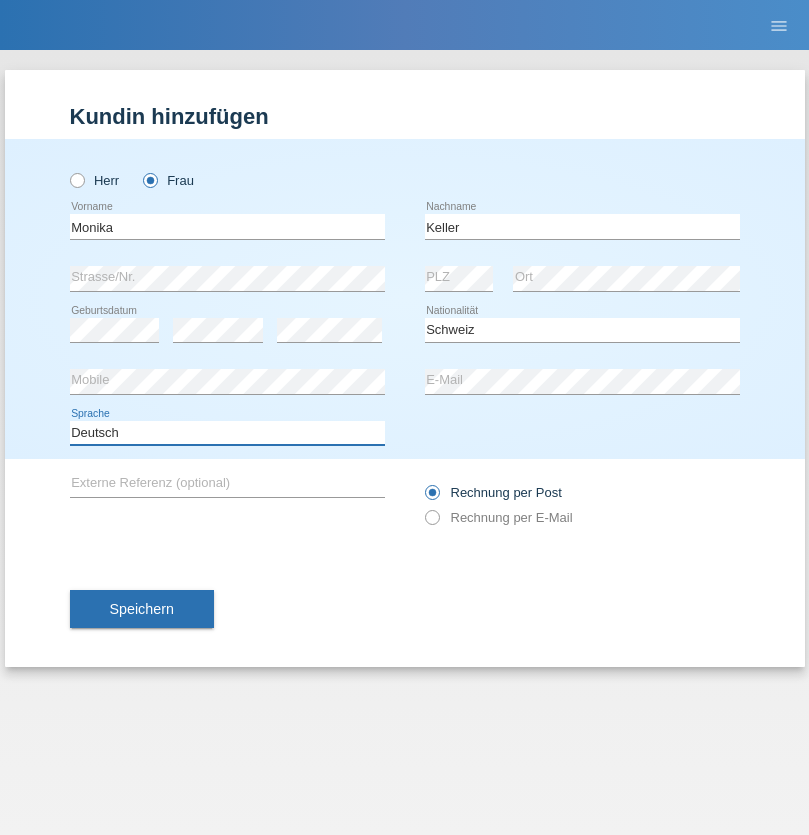 select on "en" 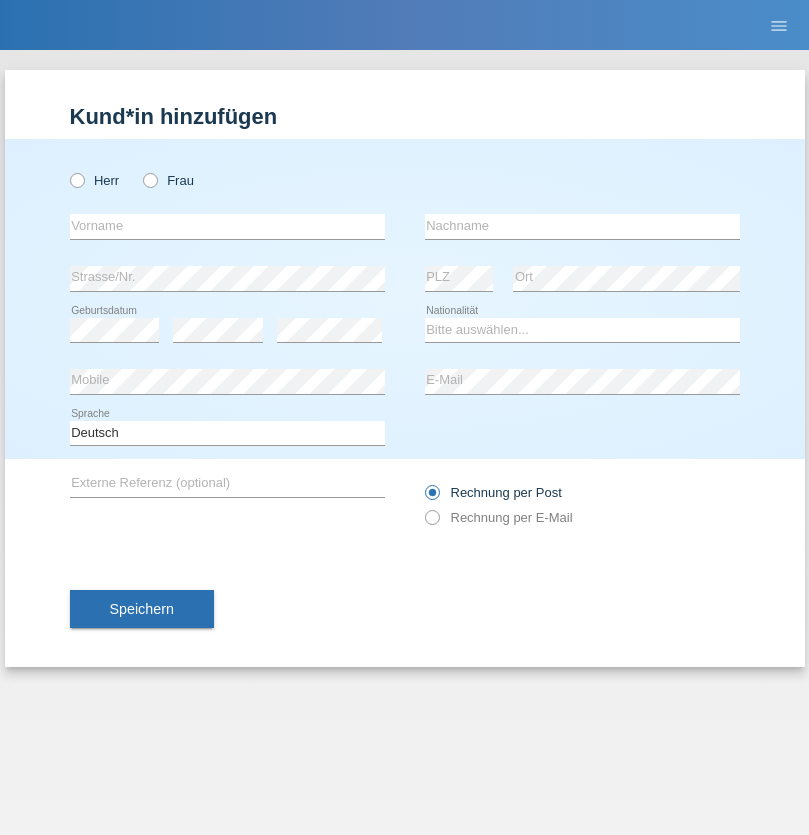 scroll, scrollTop: 0, scrollLeft: 0, axis: both 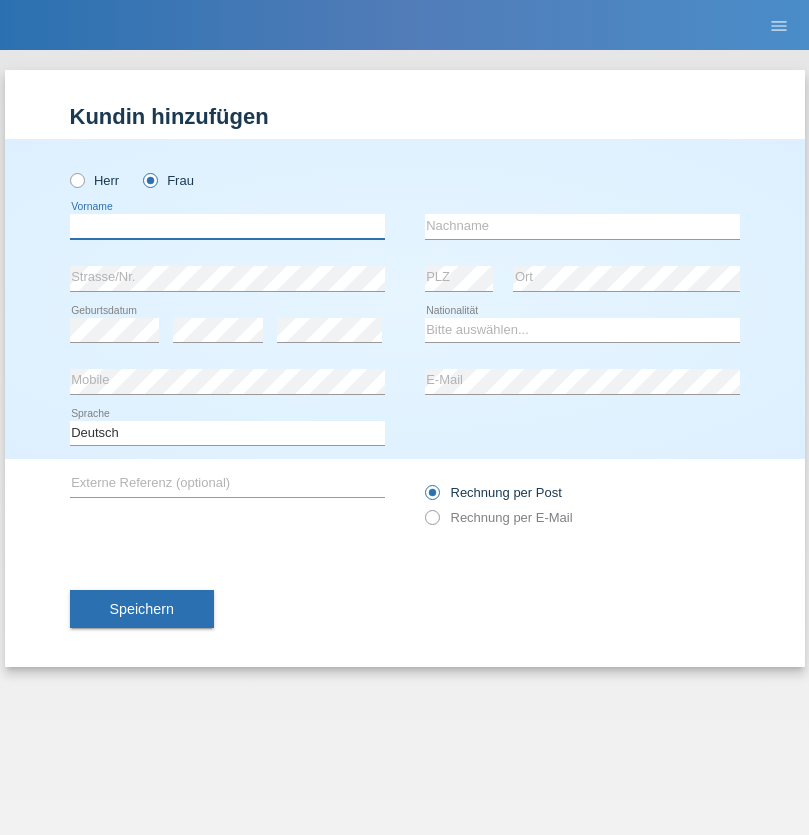 click at bounding box center (227, 226) 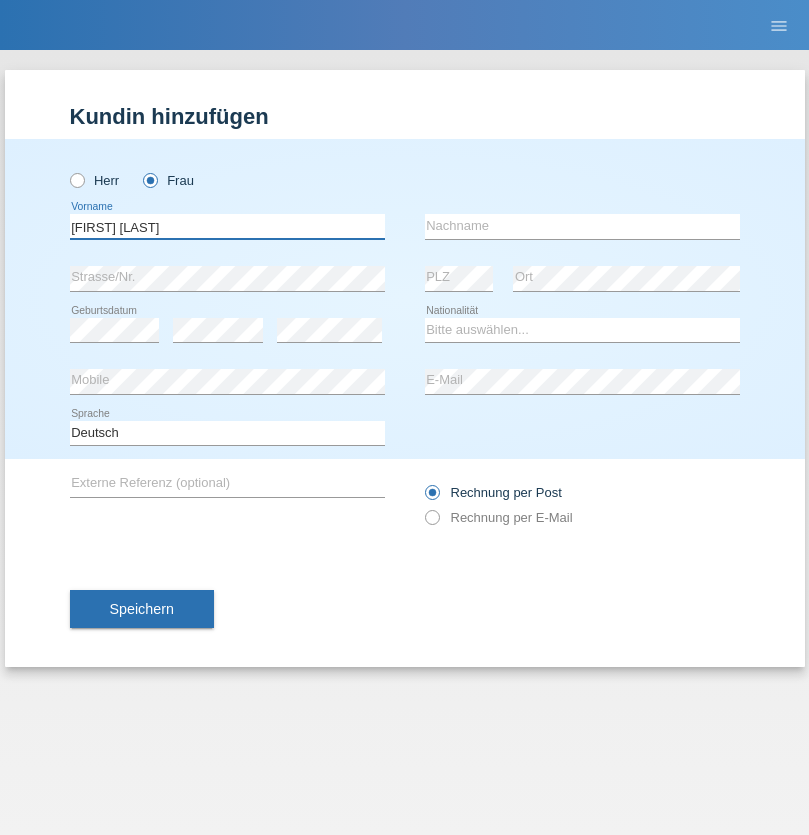 type on "Maria Fernanda" 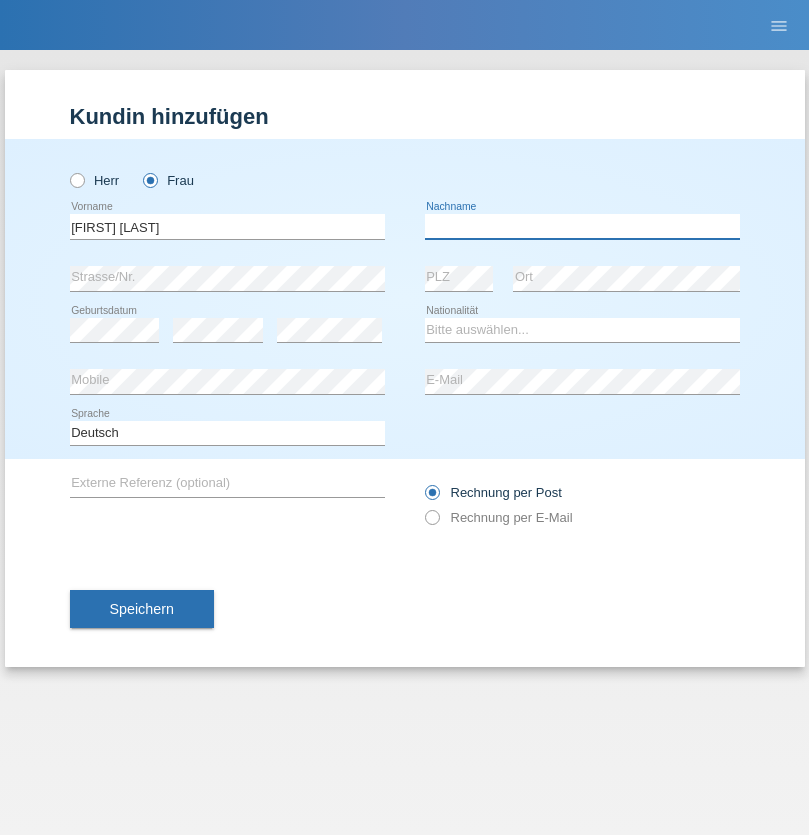 click at bounding box center [582, 226] 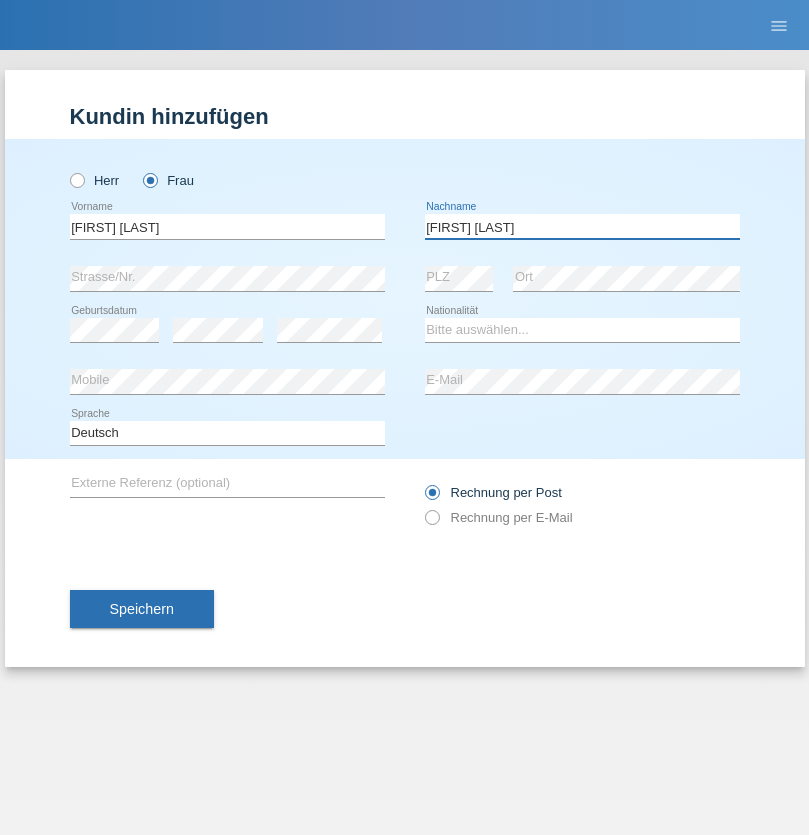type on "Knusel Campillo" 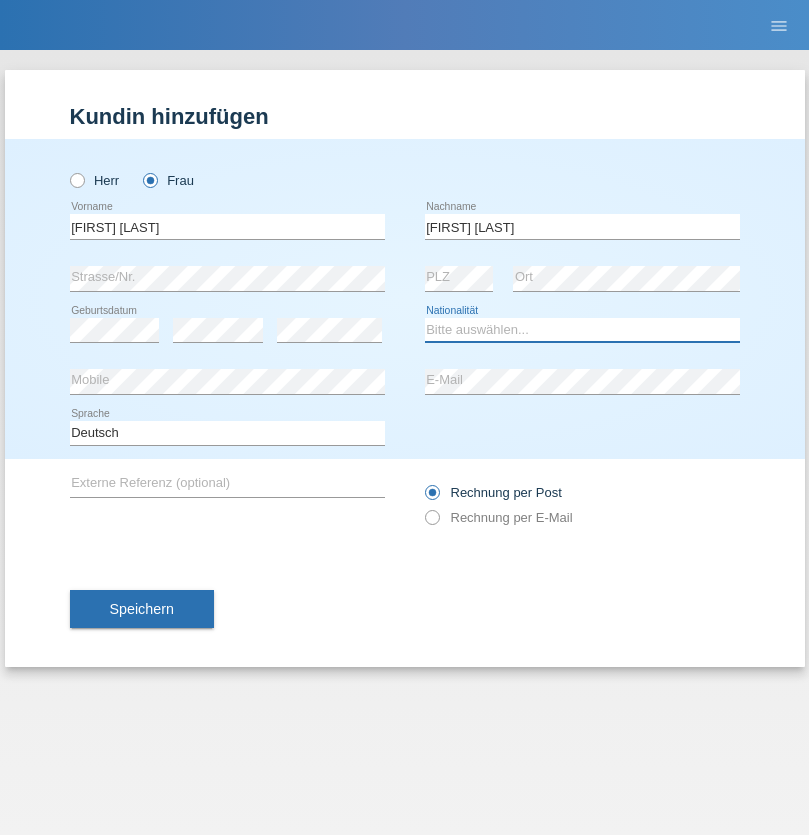select on "CH" 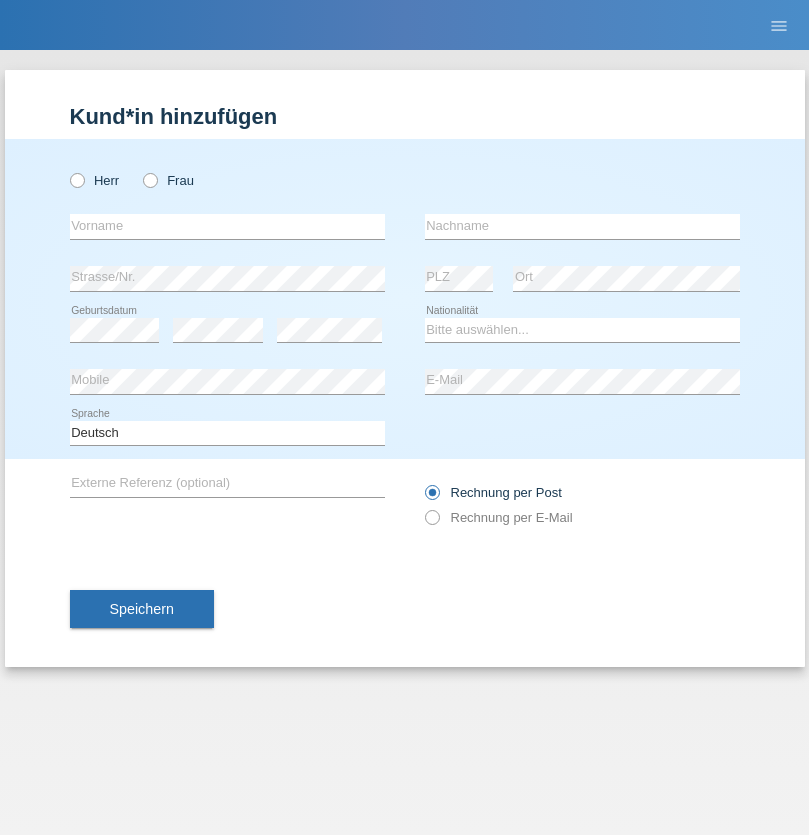 scroll, scrollTop: 0, scrollLeft: 0, axis: both 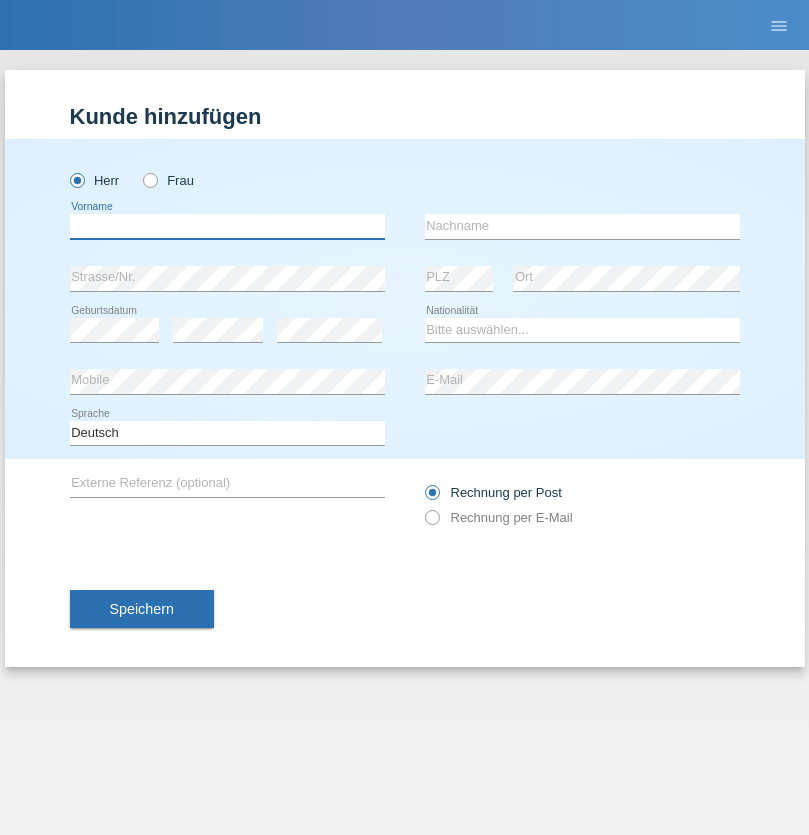 click at bounding box center [227, 226] 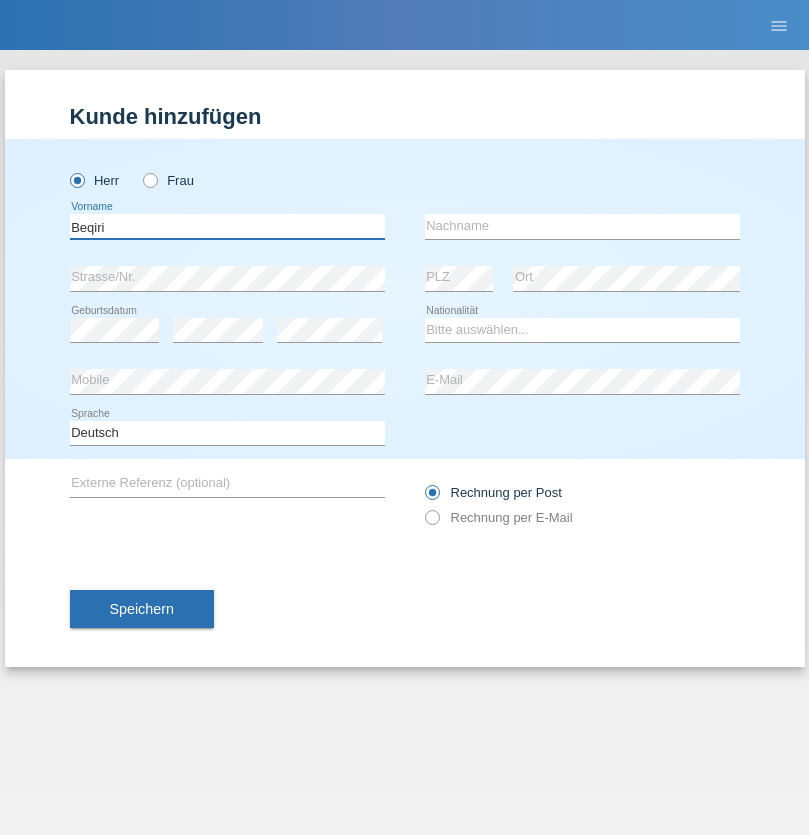type on "Beqiri" 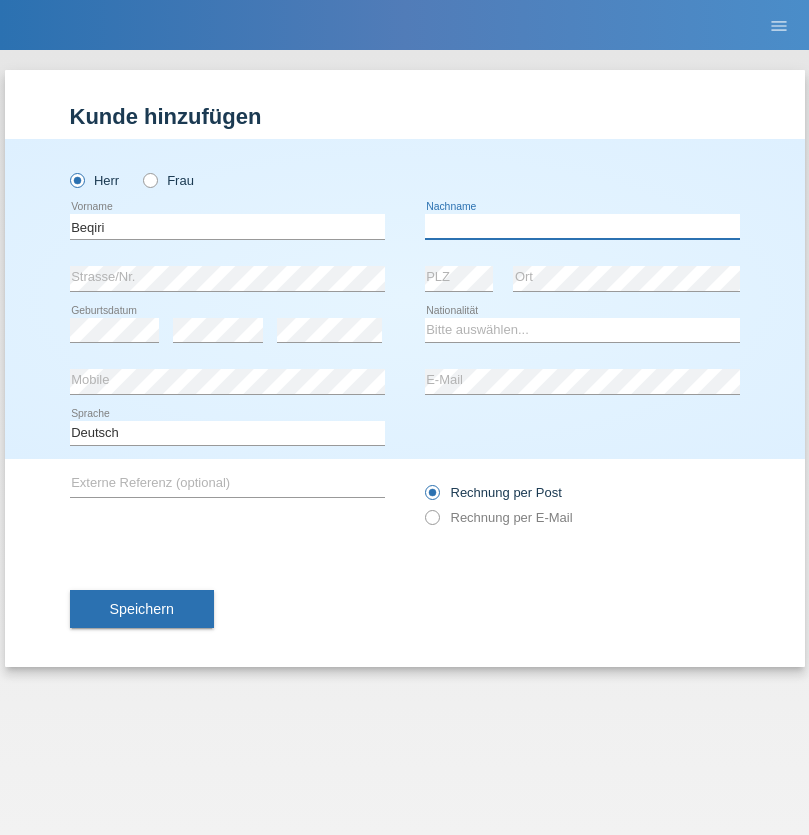 click at bounding box center (582, 226) 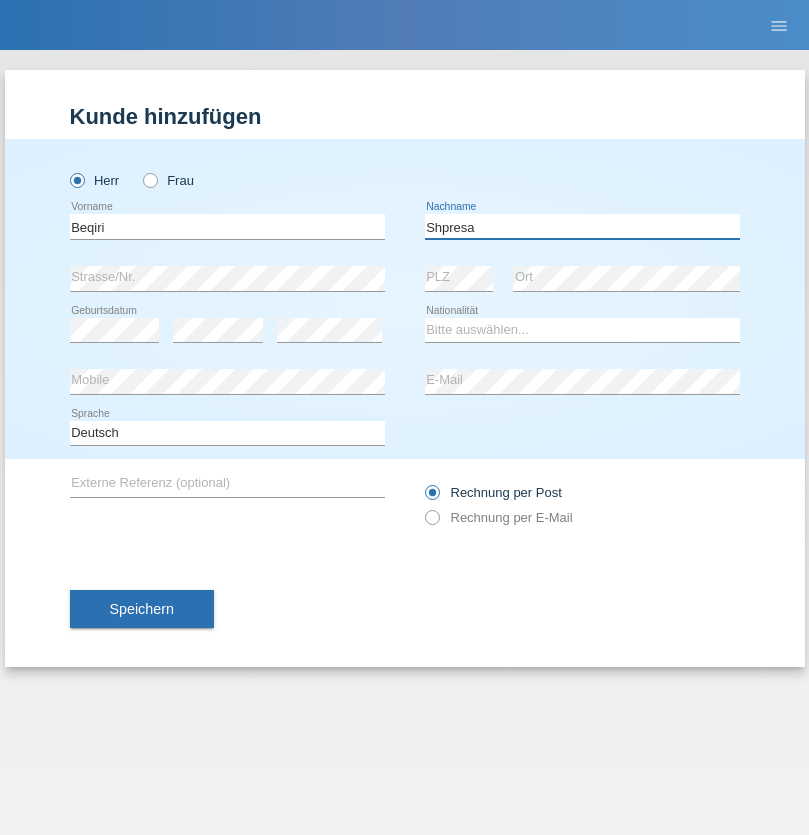 type on "Shpresa" 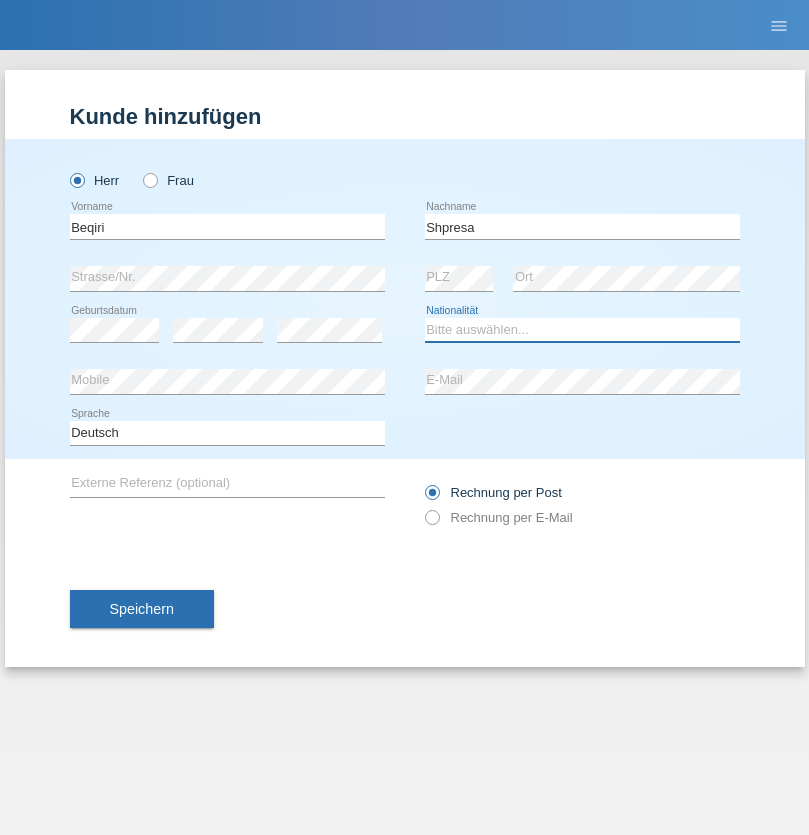 select on "XK" 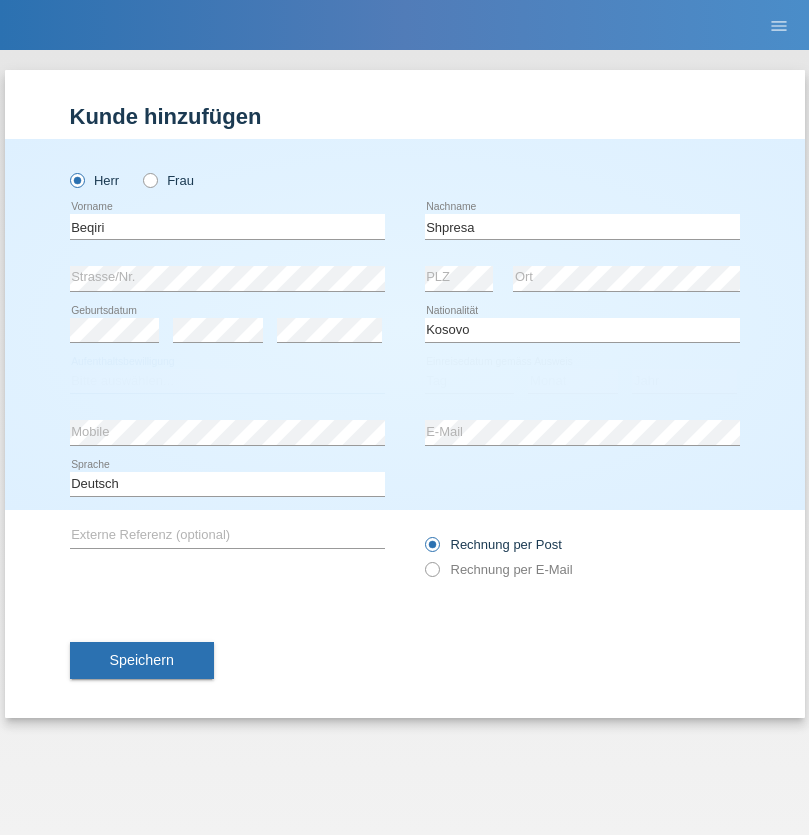 select on "C" 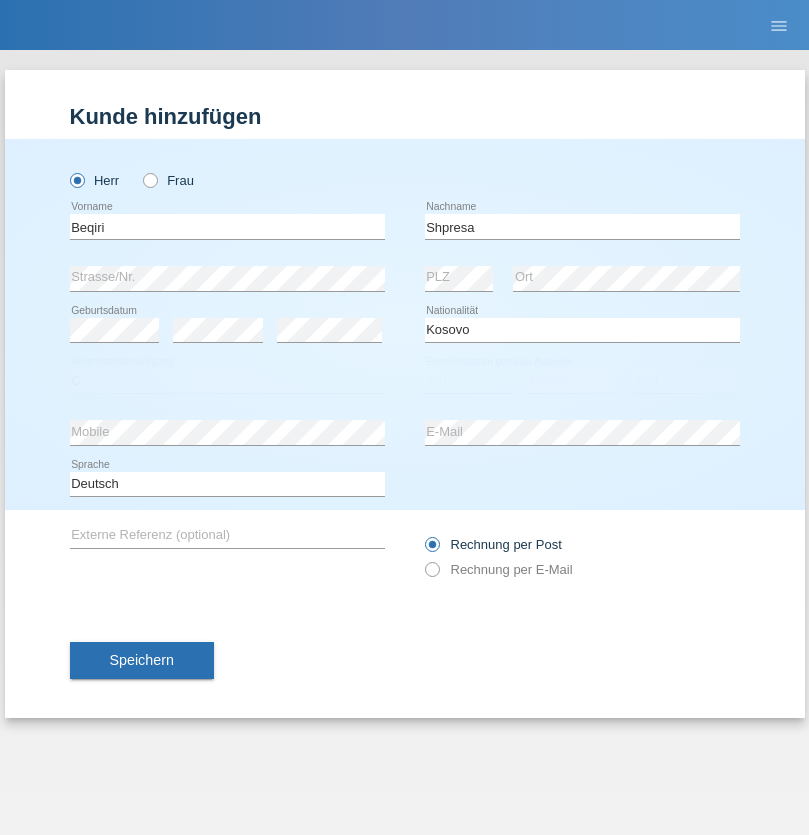 select on "08" 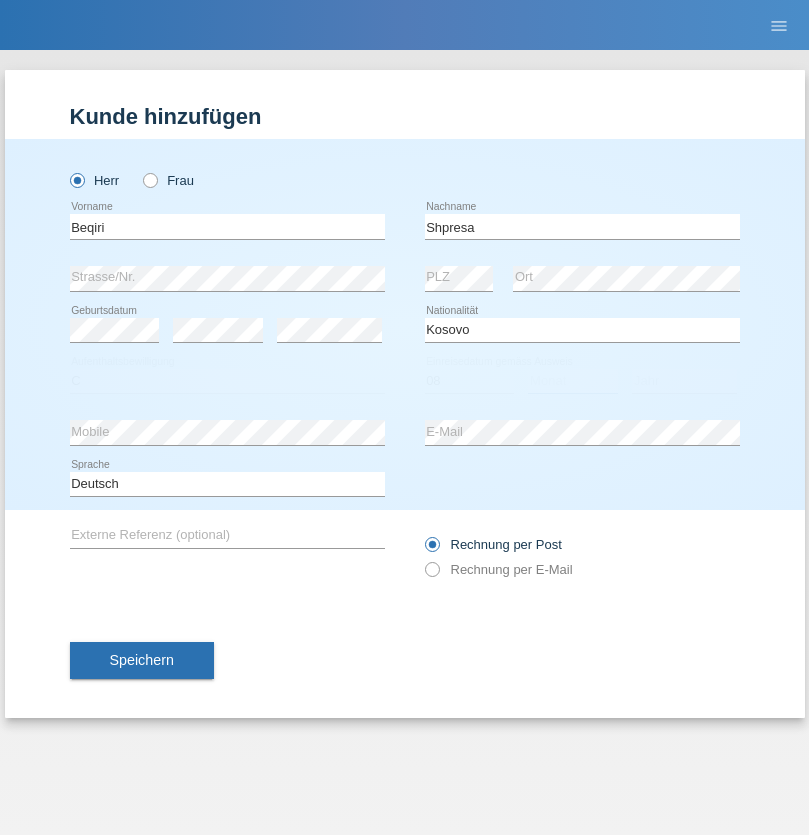 select on "02" 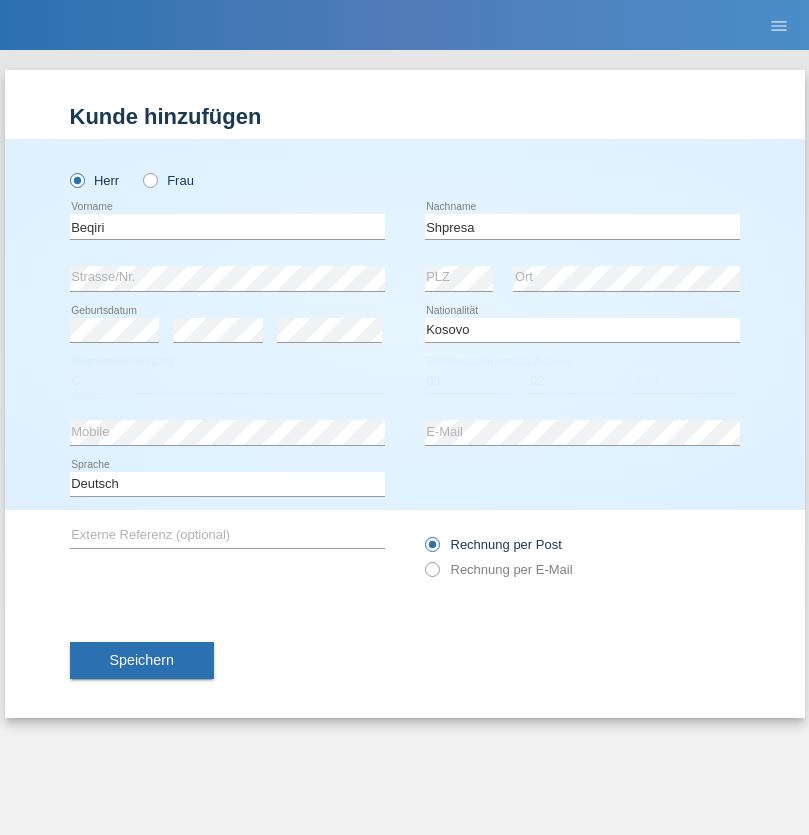 select on "1979" 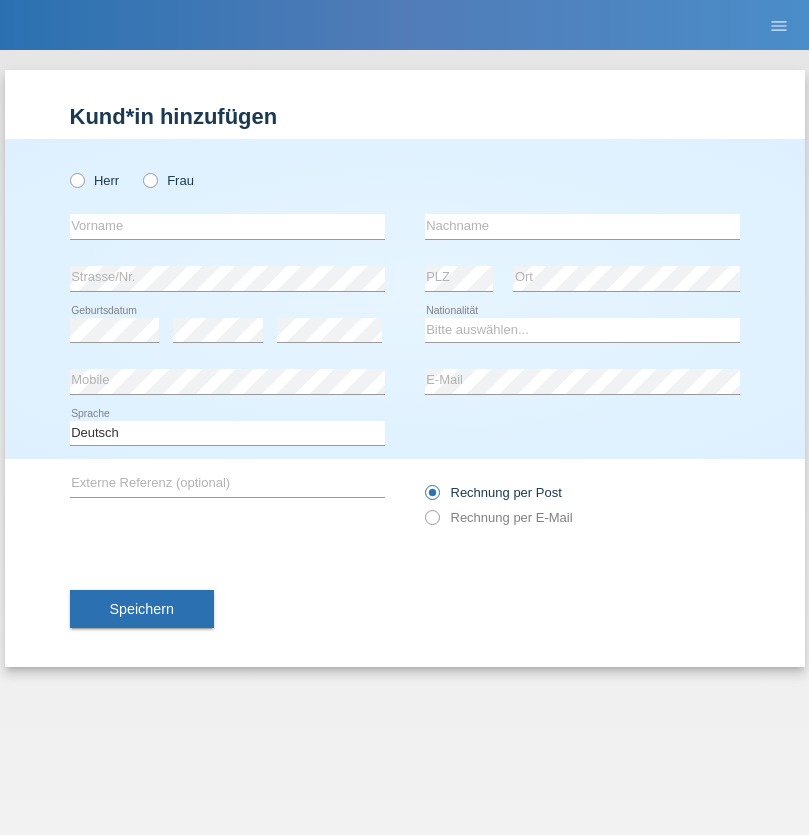 scroll, scrollTop: 0, scrollLeft: 0, axis: both 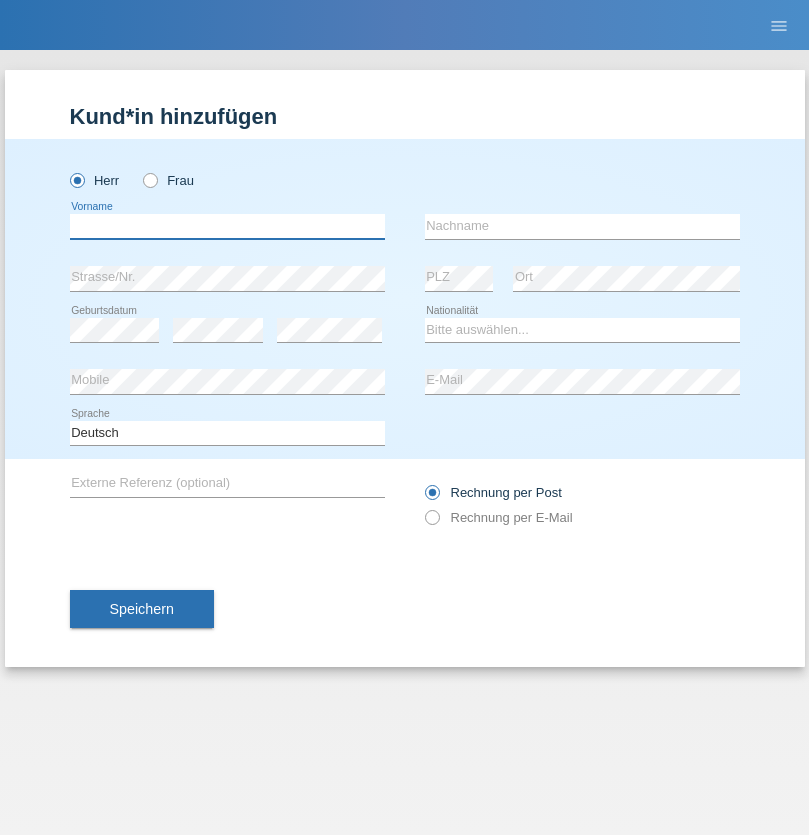 click at bounding box center [227, 226] 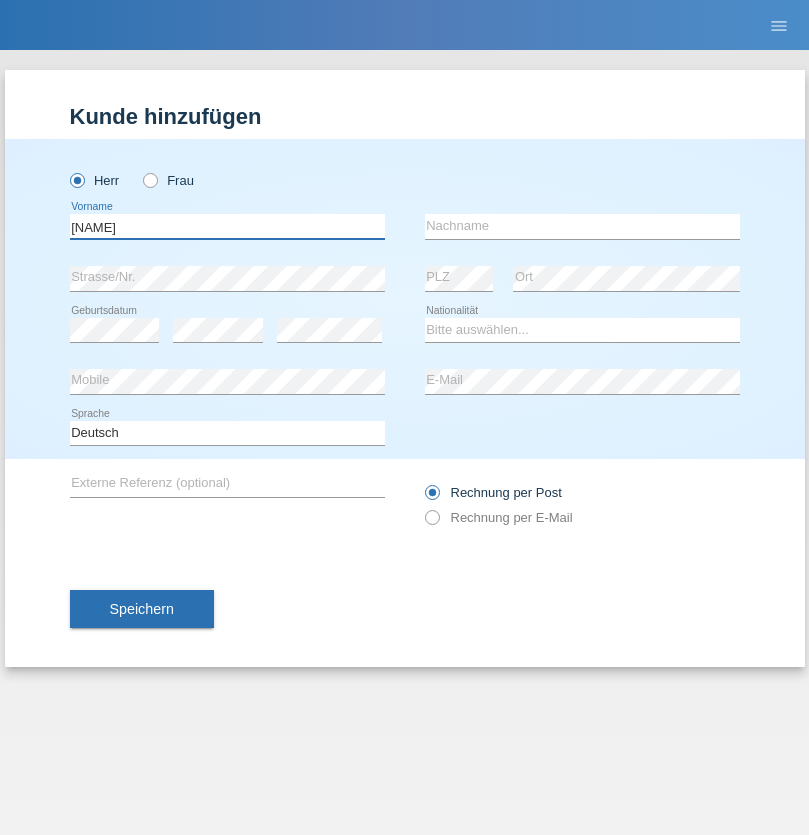 type on "[NAME]" 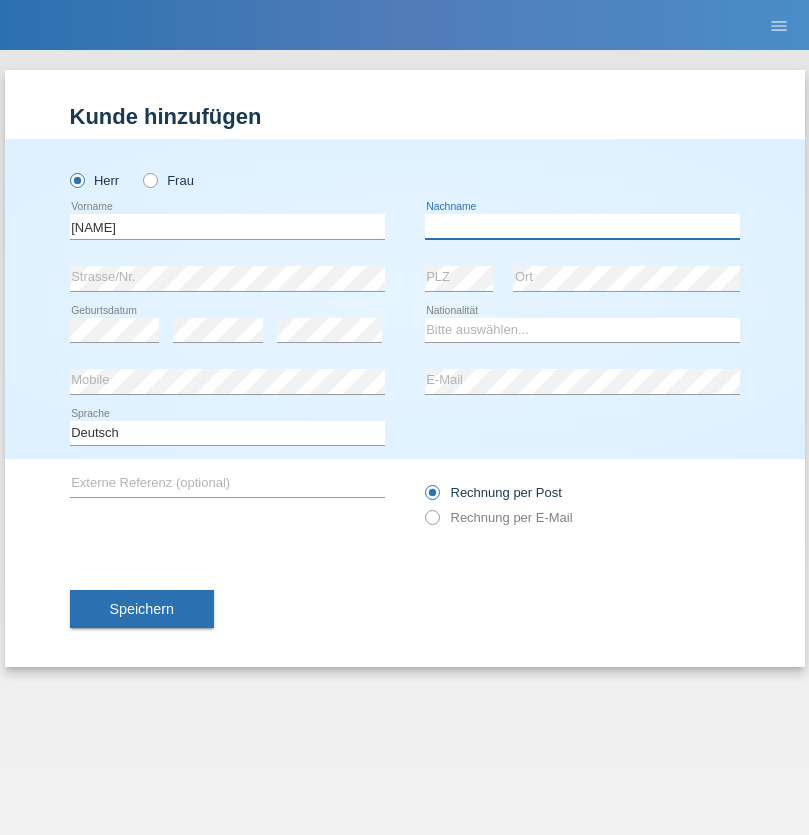 click at bounding box center (582, 226) 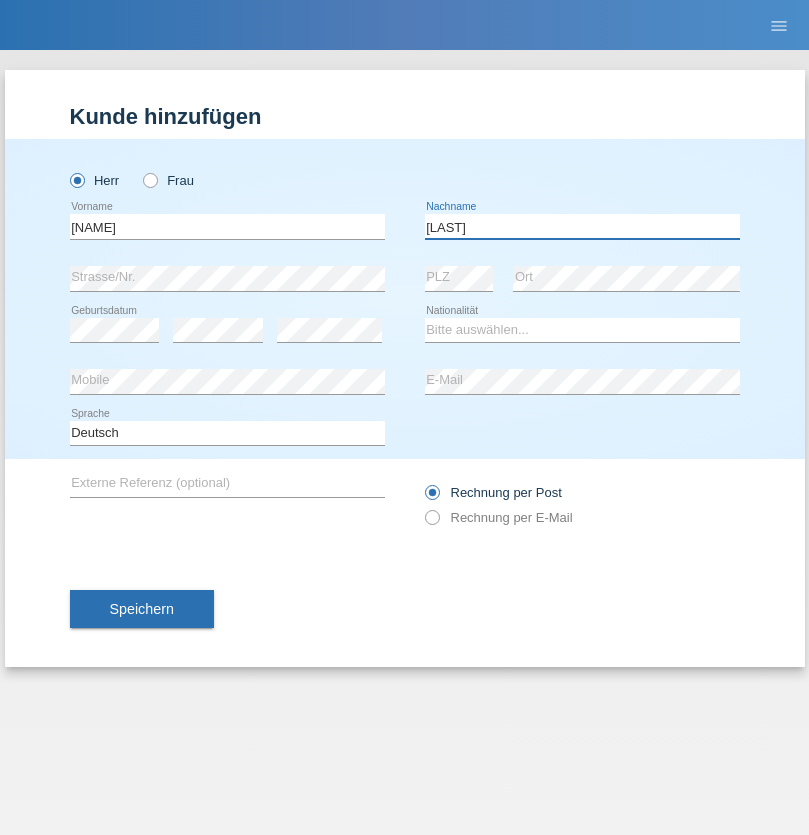 type on "[LAST]" 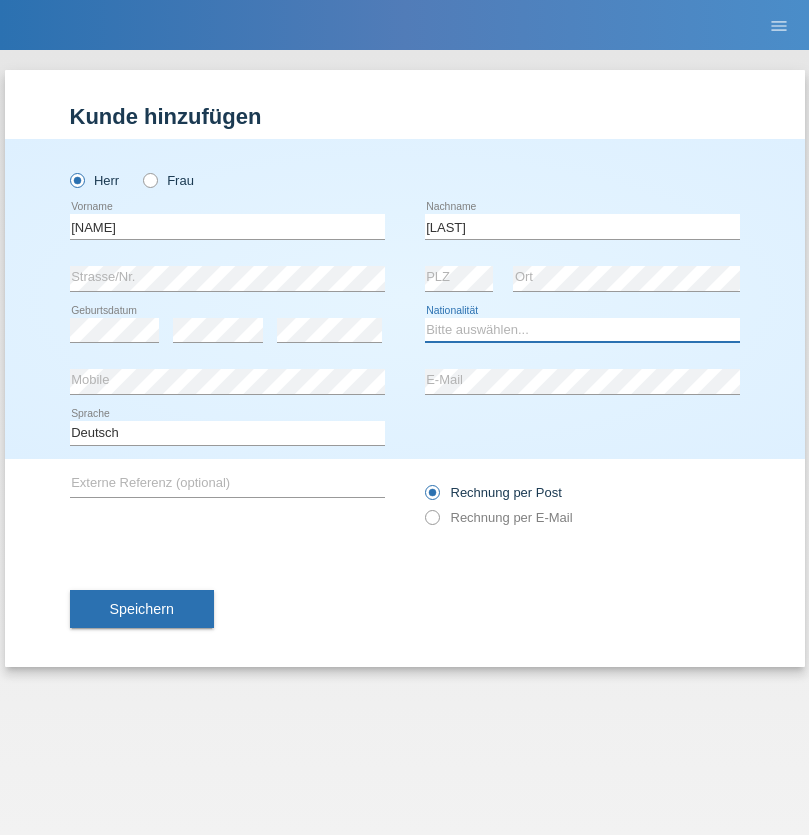 select on "CH" 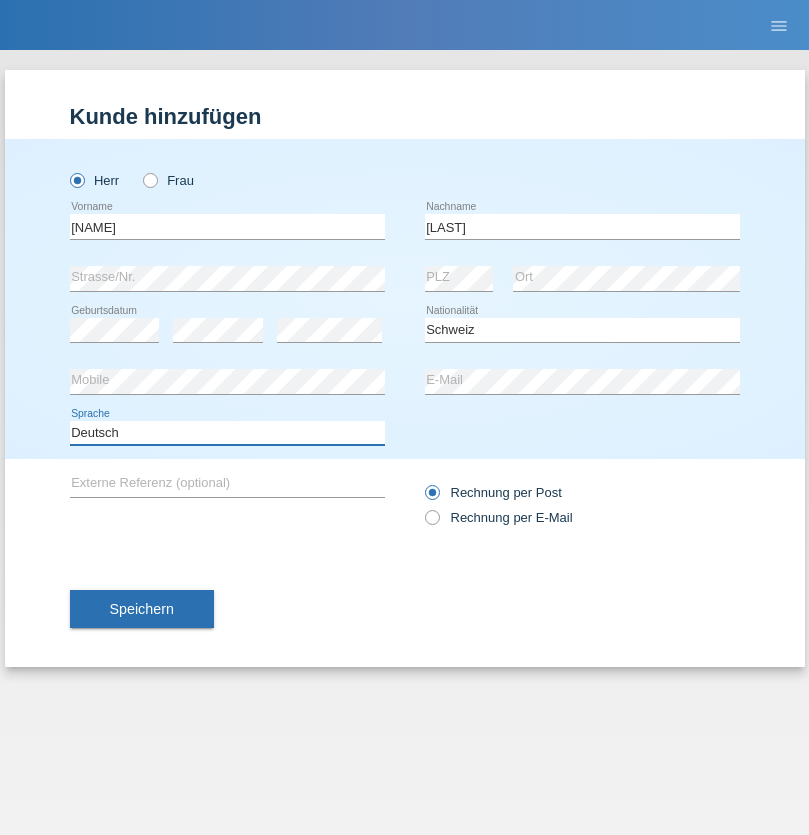 select on "en" 